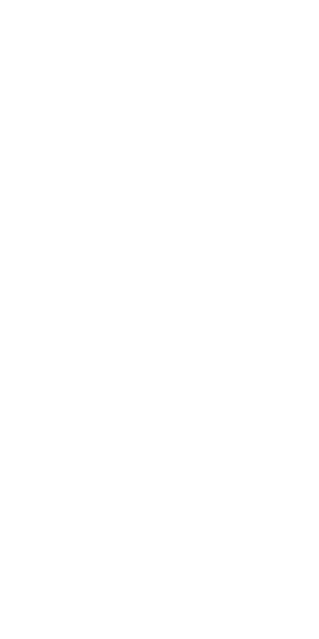 scroll, scrollTop: 0, scrollLeft: 0, axis: both 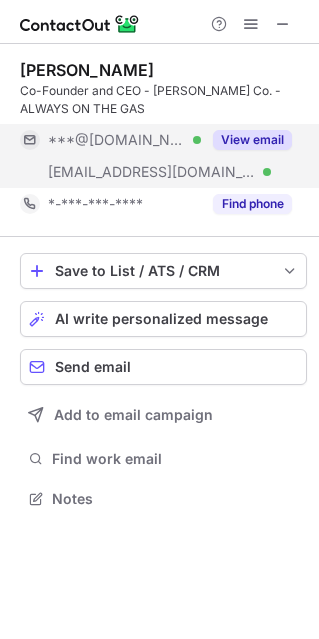 click on "View email" at bounding box center [252, 140] 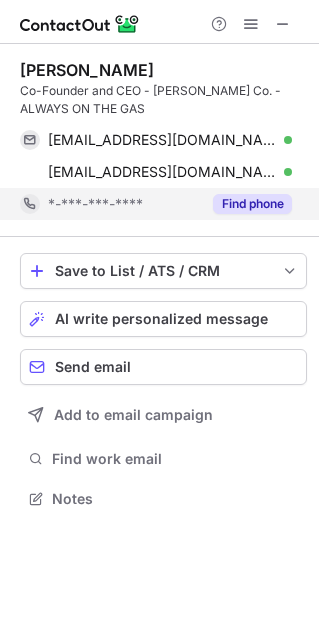 click on "Find phone" at bounding box center [252, 204] 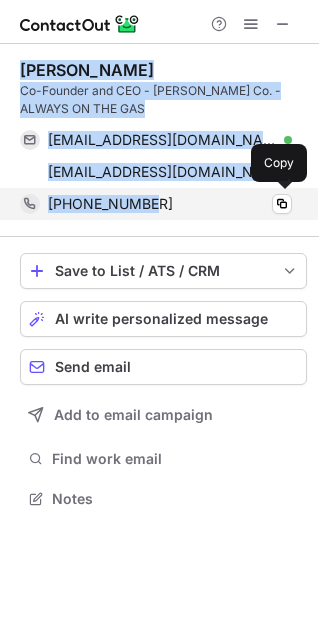 drag, startPoint x: 21, startPoint y: 68, endPoint x: 147, endPoint y: 213, distance: 192.09633 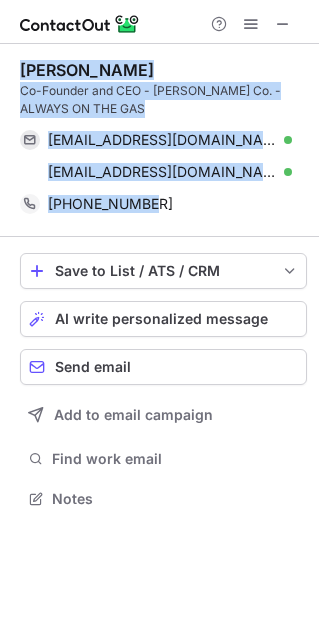 copy on "Nick Ortega Co-Founder and CEO - Claybourne Co. - ALWAYS ON THE GAS nwortega@yahoo.com Verified Send email Copy nick@claybourneco.com Verified Send email Copy +19097324747" 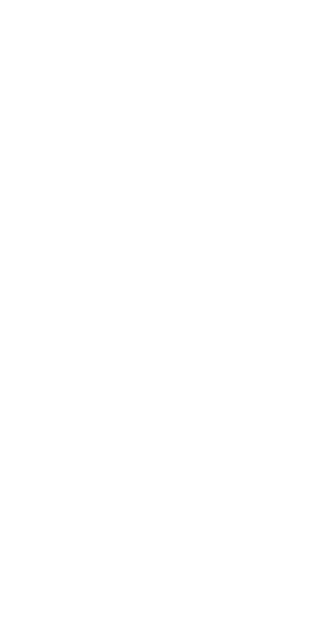scroll, scrollTop: 0, scrollLeft: 0, axis: both 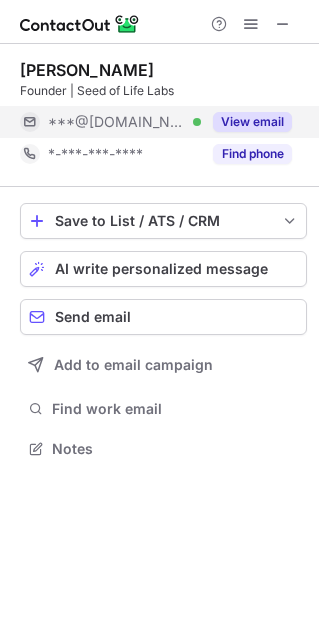 click on "View email" at bounding box center [252, 122] 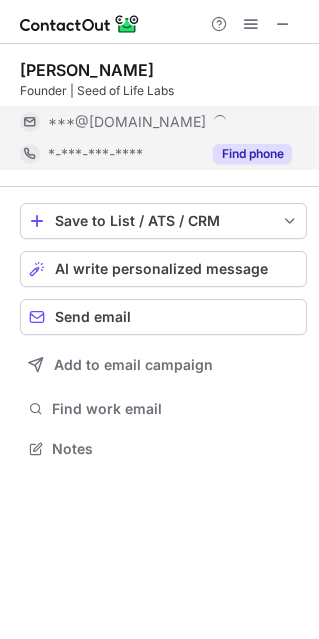 scroll, scrollTop: 10, scrollLeft: 10, axis: both 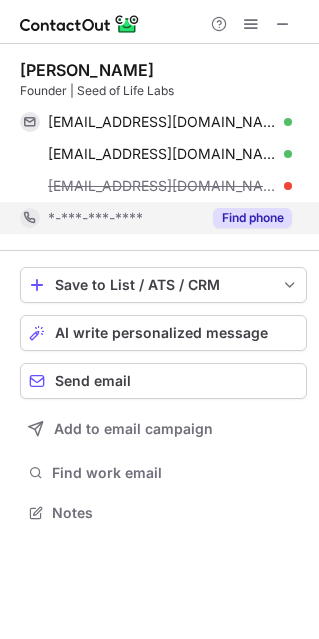 click on "Find phone" at bounding box center (252, 218) 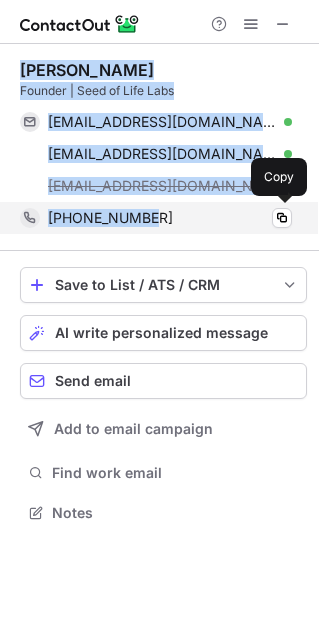 drag, startPoint x: 20, startPoint y: 74, endPoint x: 162, endPoint y: 215, distance: 200.11247 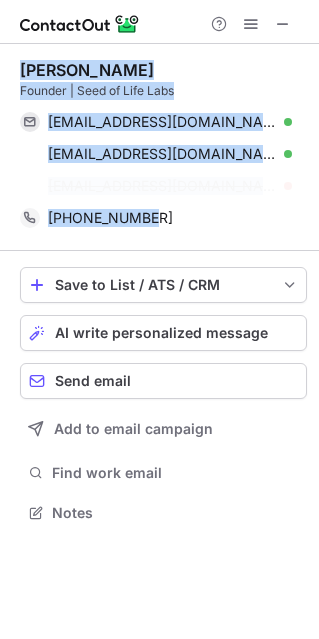 copy on "Zach Schopp Founder | Seed of Life Labs seedoflifelabs@gmail.com Verified Send email Copy zach@seedoflifelabs.com Verified Send email Copy zach@seedoflifelabs.com +14067027655" 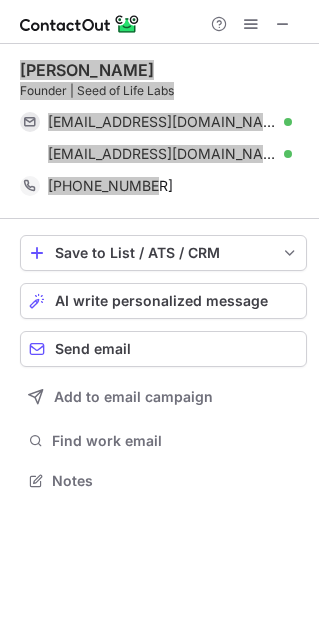 scroll, scrollTop: 466, scrollLeft: 319, axis: both 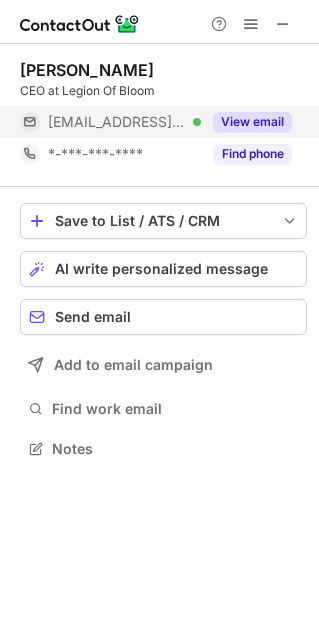 click on "View email" at bounding box center (252, 122) 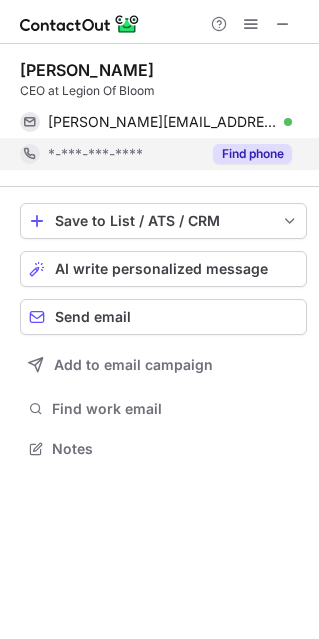 click on "Find phone" at bounding box center [252, 154] 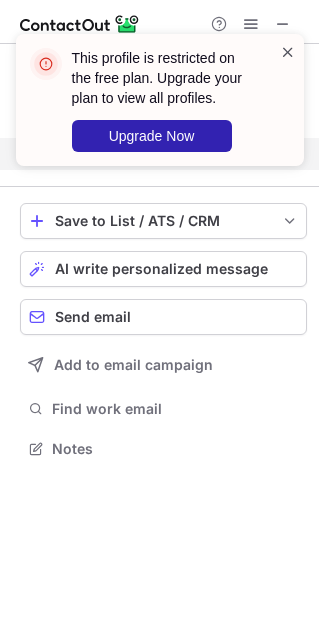 click at bounding box center (288, 52) 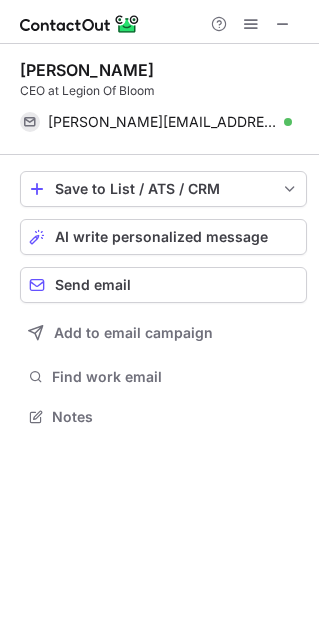 scroll, scrollTop: 402, scrollLeft: 319, axis: both 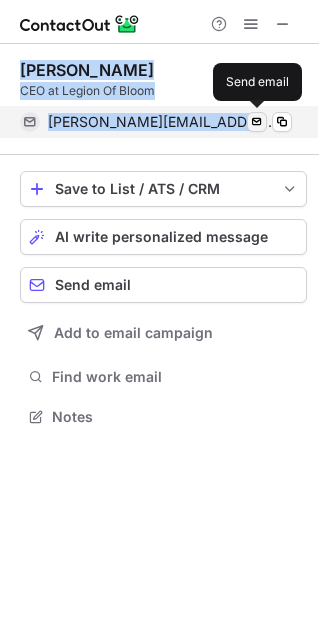 drag, startPoint x: 17, startPoint y: 68, endPoint x: 247, endPoint y: 121, distance: 236.02754 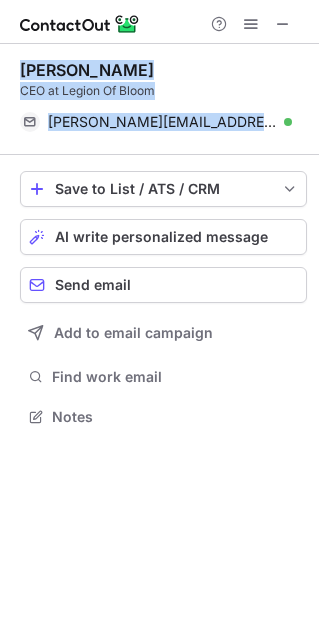 copy on "Russell Weisman CEO at Legion Of Bloom russell@thelegionofbloom.com Verified" 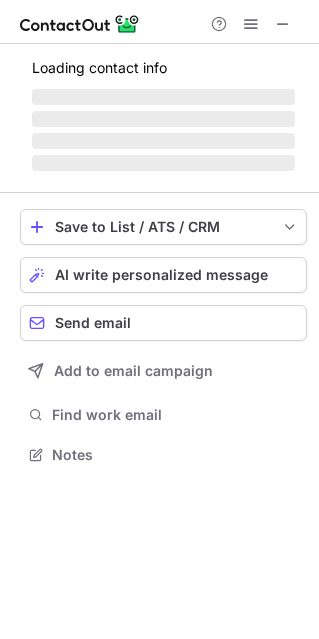 scroll, scrollTop: 10, scrollLeft: 10, axis: both 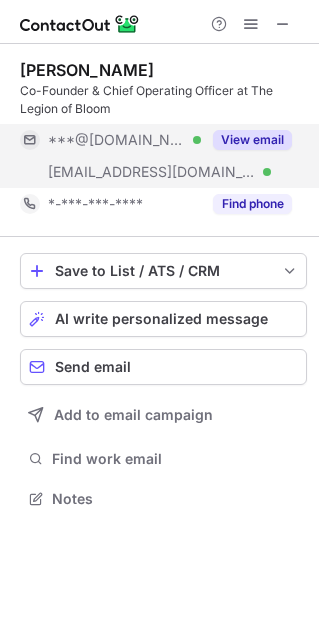 click on "View email" at bounding box center [252, 140] 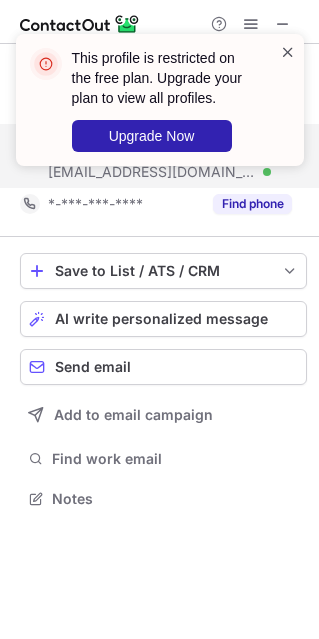 click at bounding box center (288, 52) 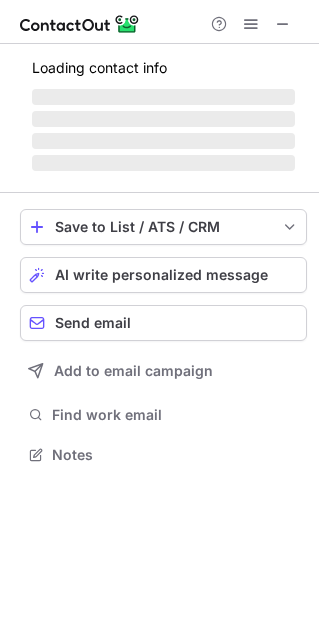 scroll, scrollTop: 442, scrollLeft: 319, axis: both 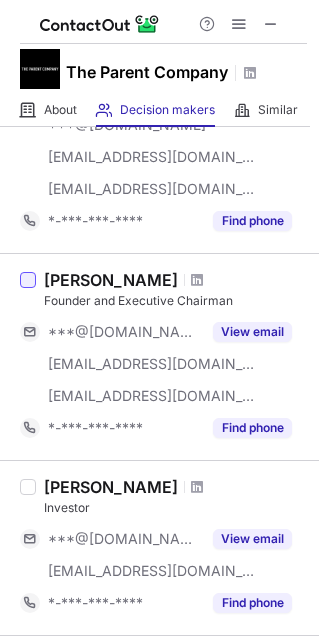 click at bounding box center [28, 280] 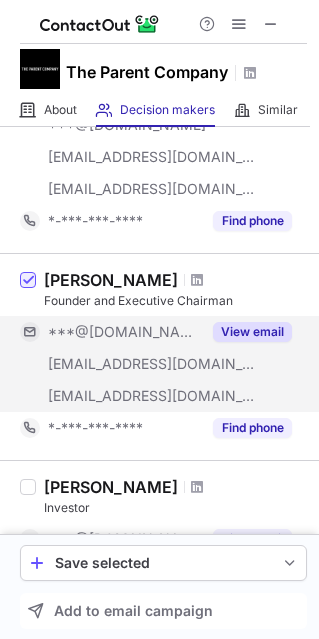 click on "View email" at bounding box center [252, 332] 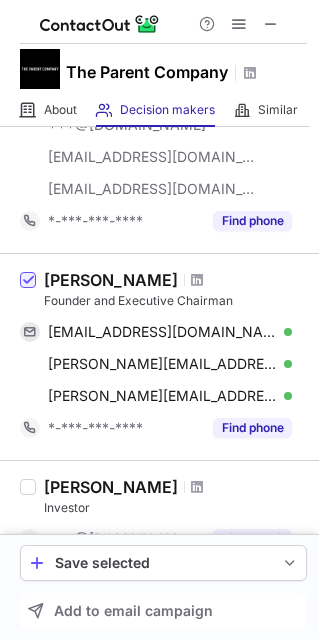 click on "Michael Visnich" at bounding box center (111, 280) 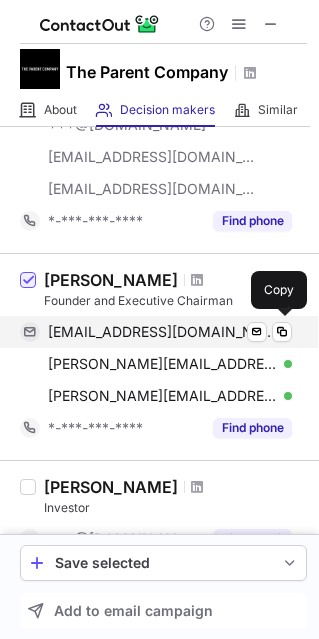scroll, scrollTop: 300, scrollLeft: 0, axis: vertical 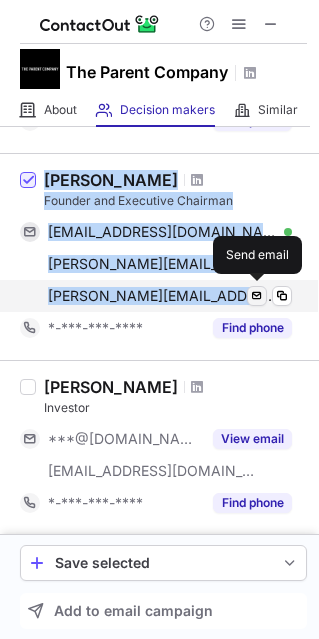drag, startPoint x: 45, startPoint y: 180, endPoint x: 249, endPoint y: 296, distance: 234.67424 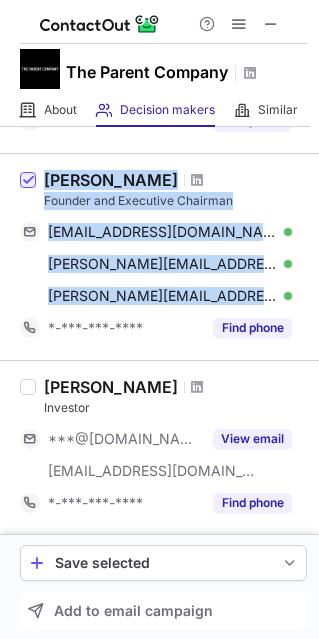 copy on "Michael Visnich Founder and Executive Chairman mrvisnich@msn.com Verified Send email Copy michael.visnich@goodmarkmed.com Verified Send email Copy michael.visnich@relaymed.com Verified" 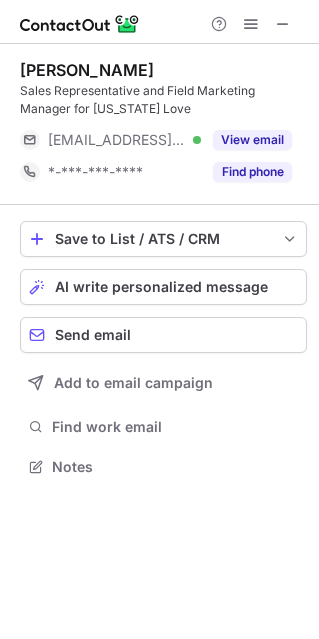 scroll, scrollTop: 0, scrollLeft: 0, axis: both 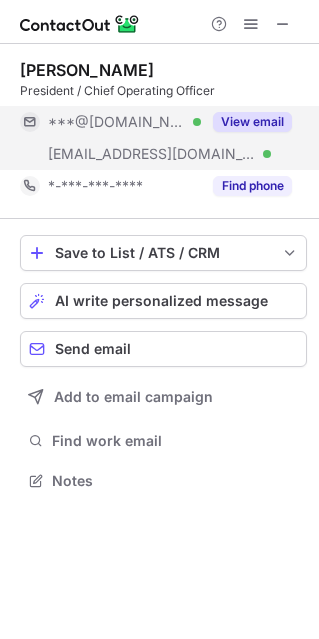click on "View email" at bounding box center (252, 122) 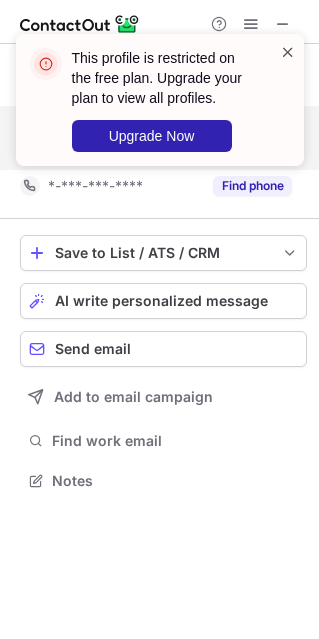 click at bounding box center (288, 52) 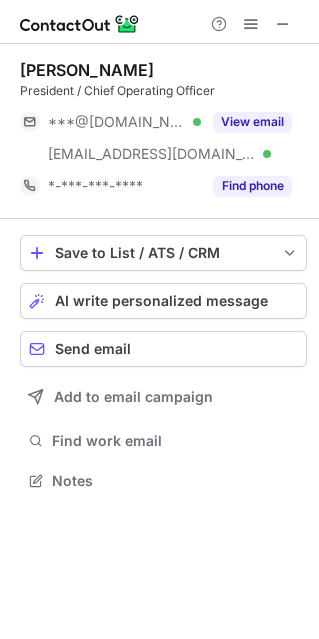 scroll, scrollTop: 0, scrollLeft: 0, axis: both 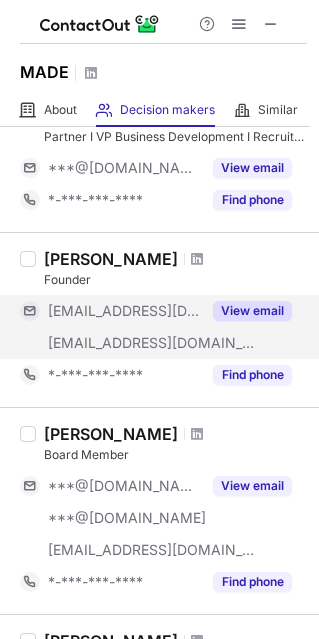click on "View email" at bounding box center (252, 311) 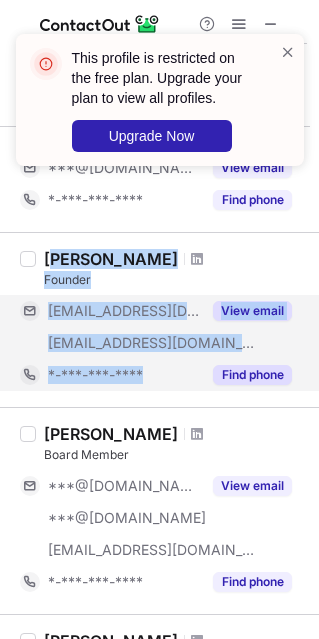 drag, startPoint x: 50, startPoint y: 261, endPoint x: 143, endPoint y: 362, distance: 137.2953 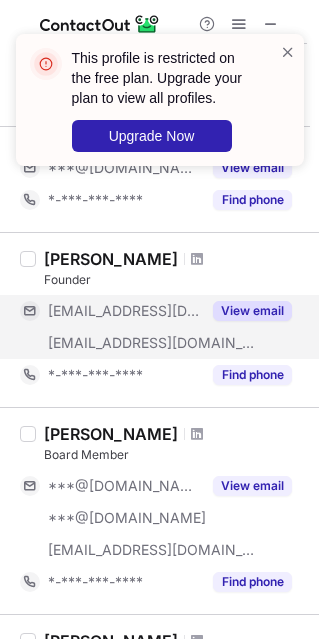 click on "James Martin" at bounding box center (111, 259) 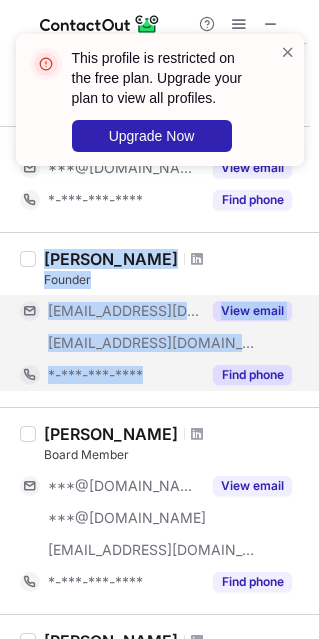 drag, startPoint x: 45, startPoint y: 254, endPoint x: 147, endPoint y: 363, distance: 149.28162 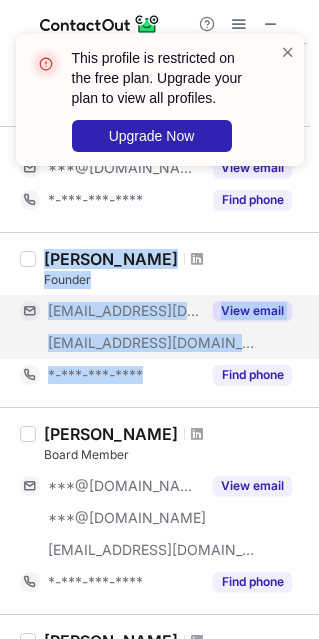 copy on "James Martin Founder ***@themadebyjames.com ***@canva.com View email *-***-***-****" 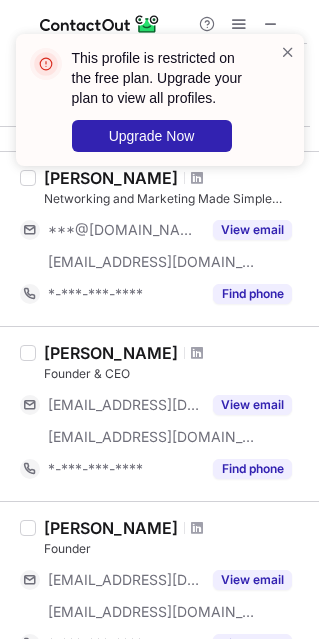 scroll, scrollTop: 1200, scrollLeft: 0, axis: vertical 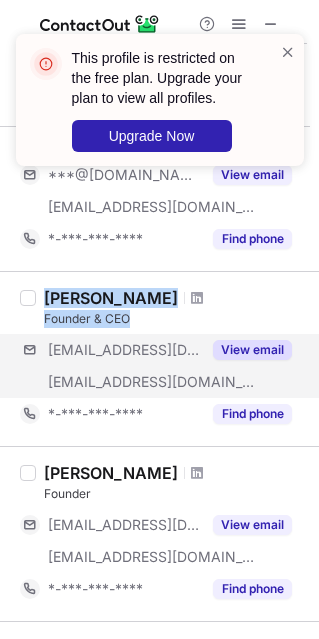 drag, startPoint x: 45, startPoint y: 292, endPoint x: 220, endPoint y: 392, distance: 201.55644 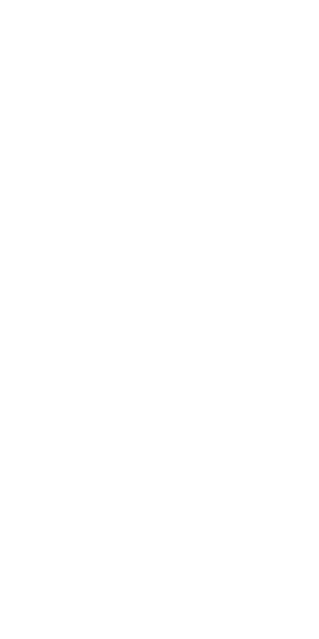 scroll, scrollTop: 0, scrollLeft: 0, axis: both 